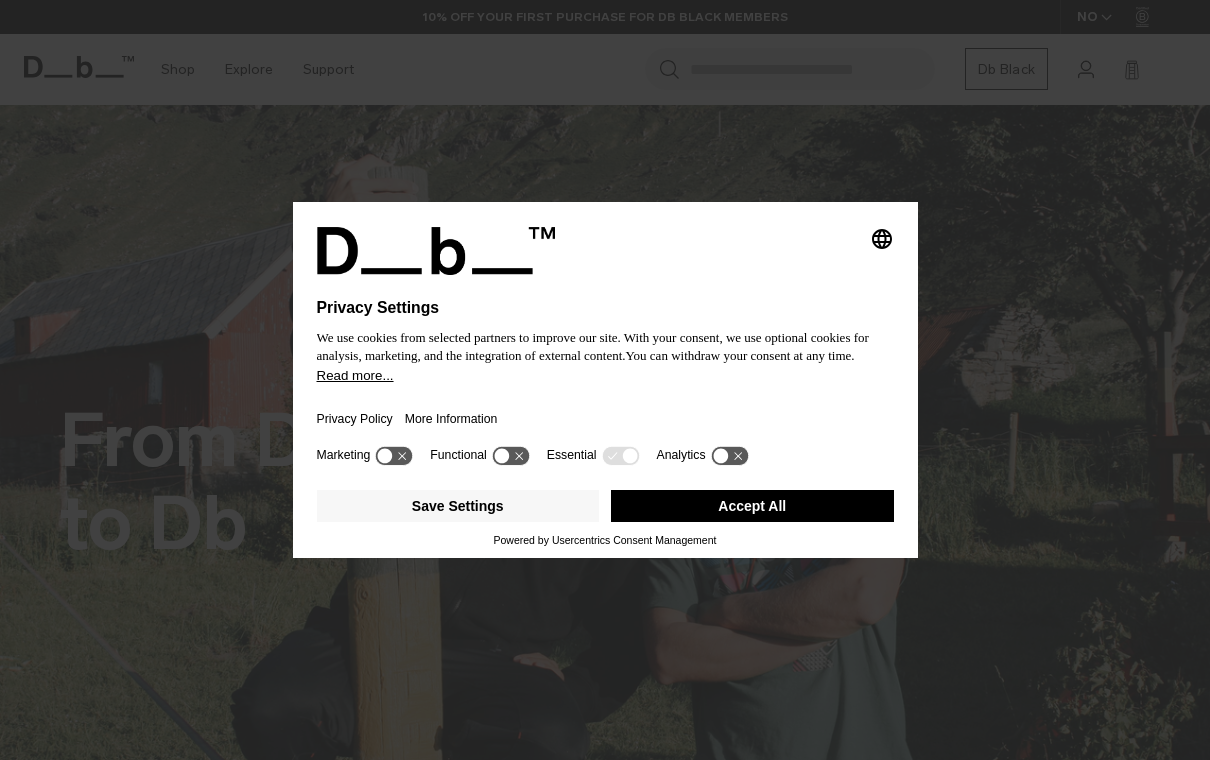 scroll, scrollTop: 0, scrollLeft: 0, axis: both 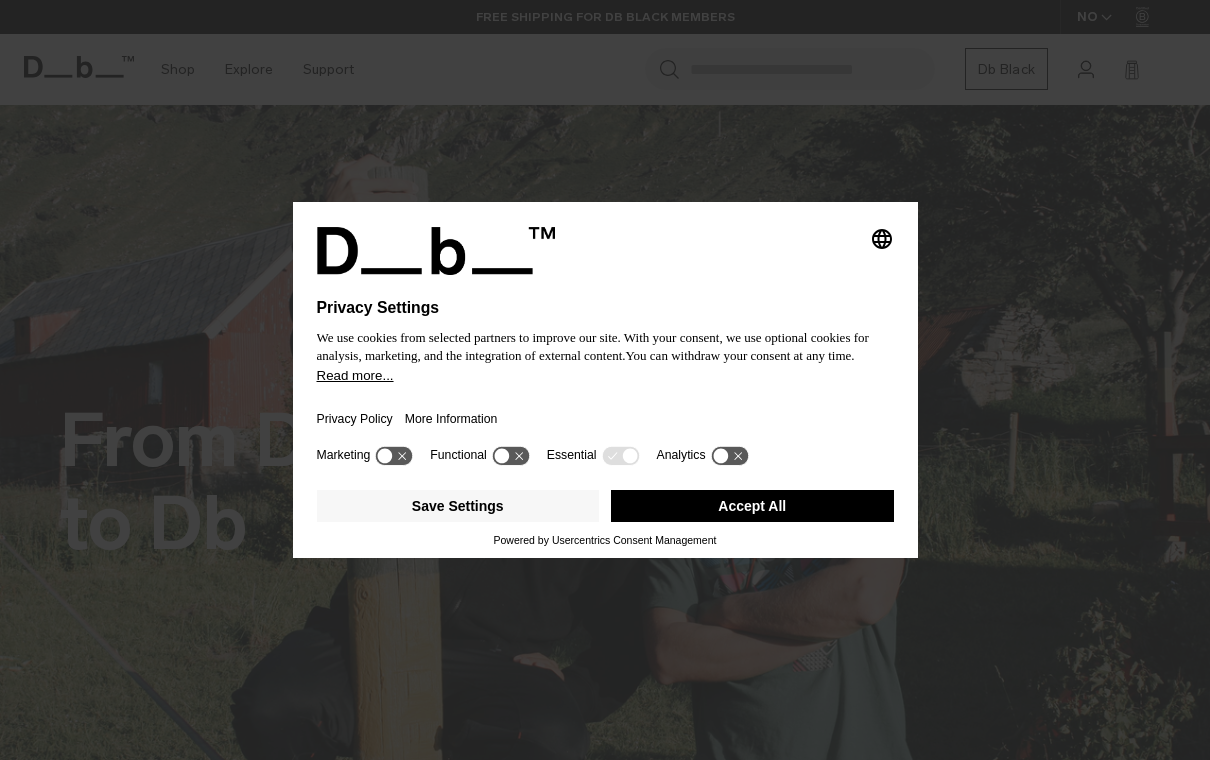click on "Save Settings" at bounding box center [458, 506] 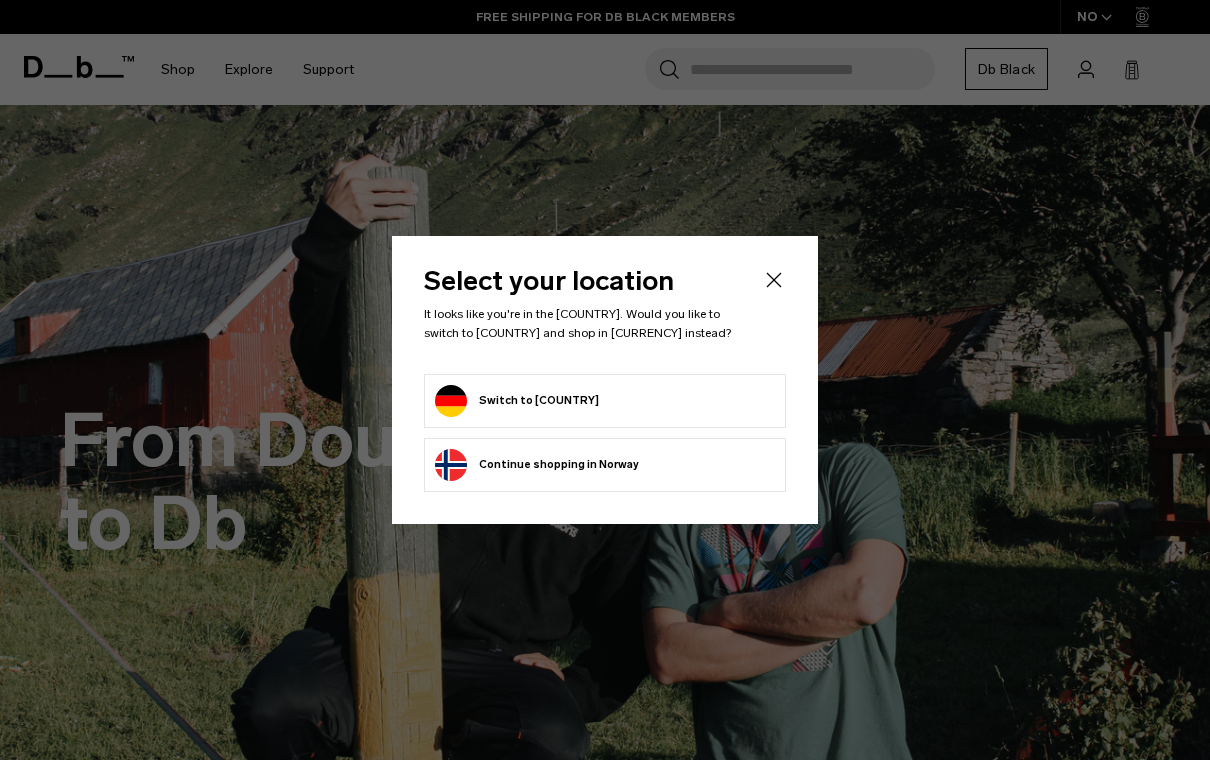 click on "Switch to [COUNTRY]" at bounding box center [605, 401] 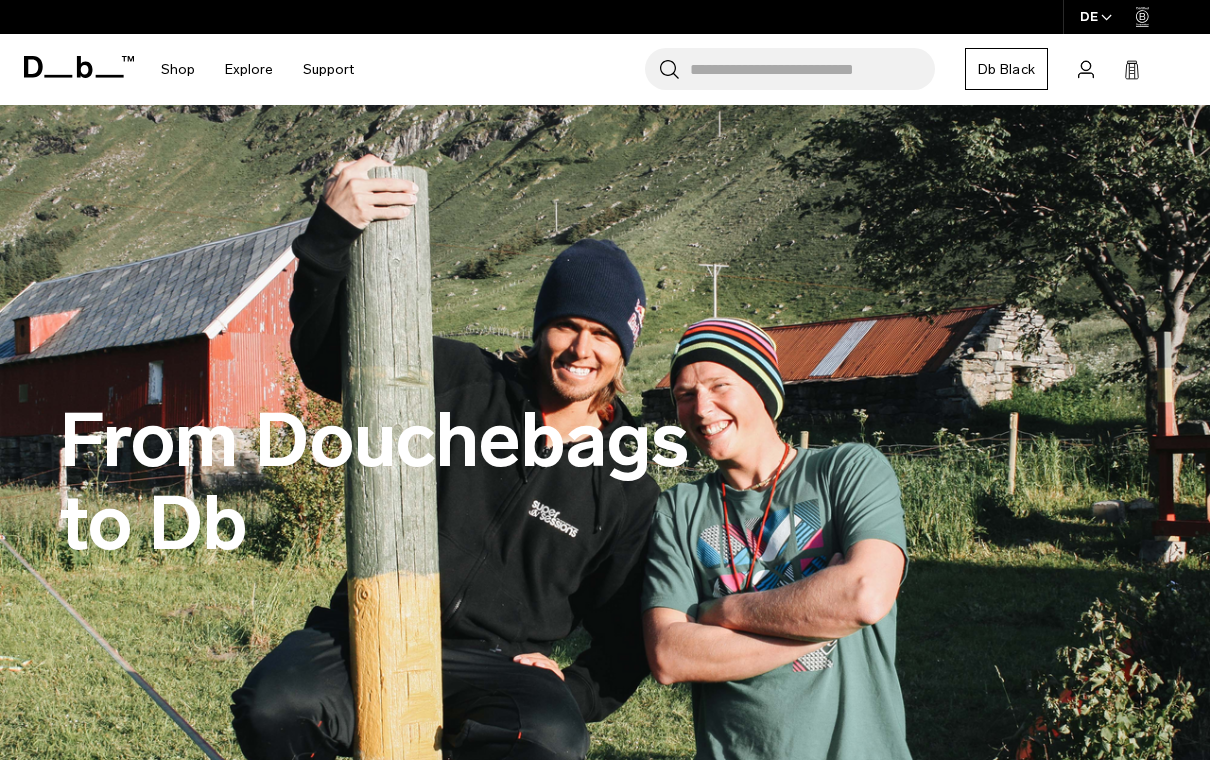 scroll, scrollTop: 0, scrollLeft: 0, axis: both 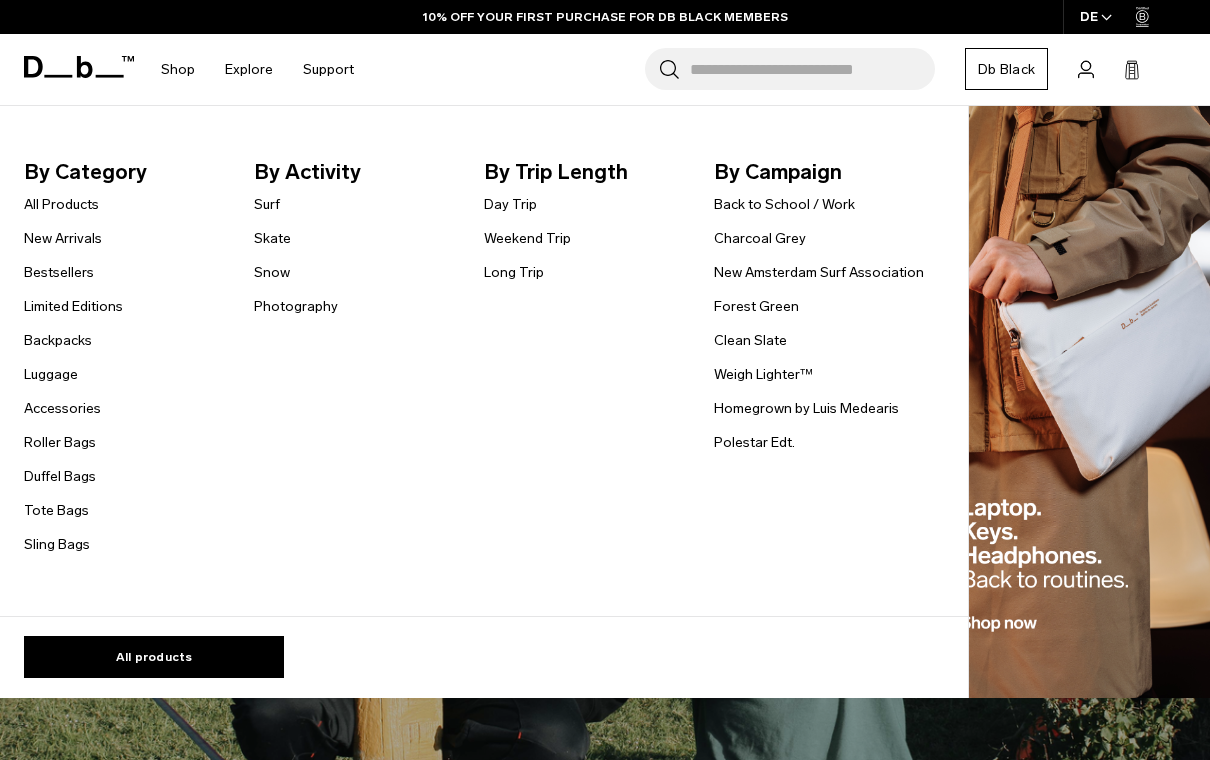 click on "Weekend Trip" at bounding box center [527, 238] 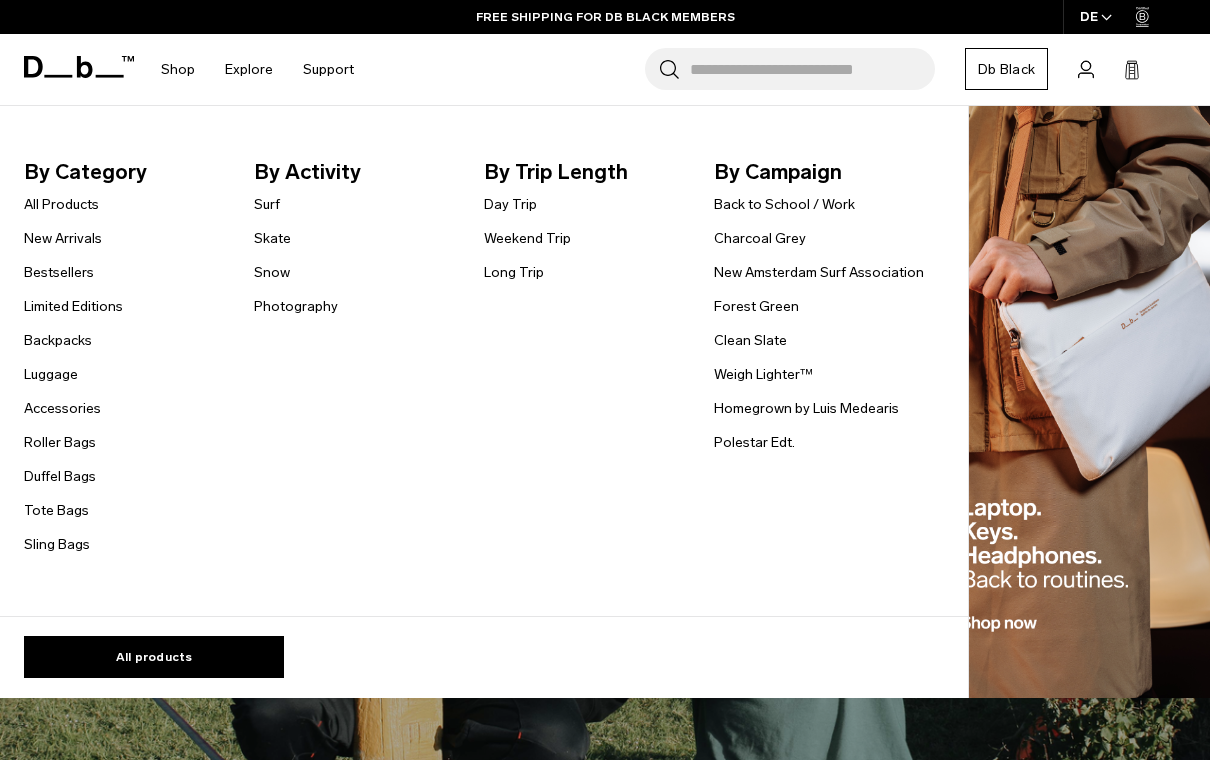 click on "Long Trip" at bounding box center (514, 272) 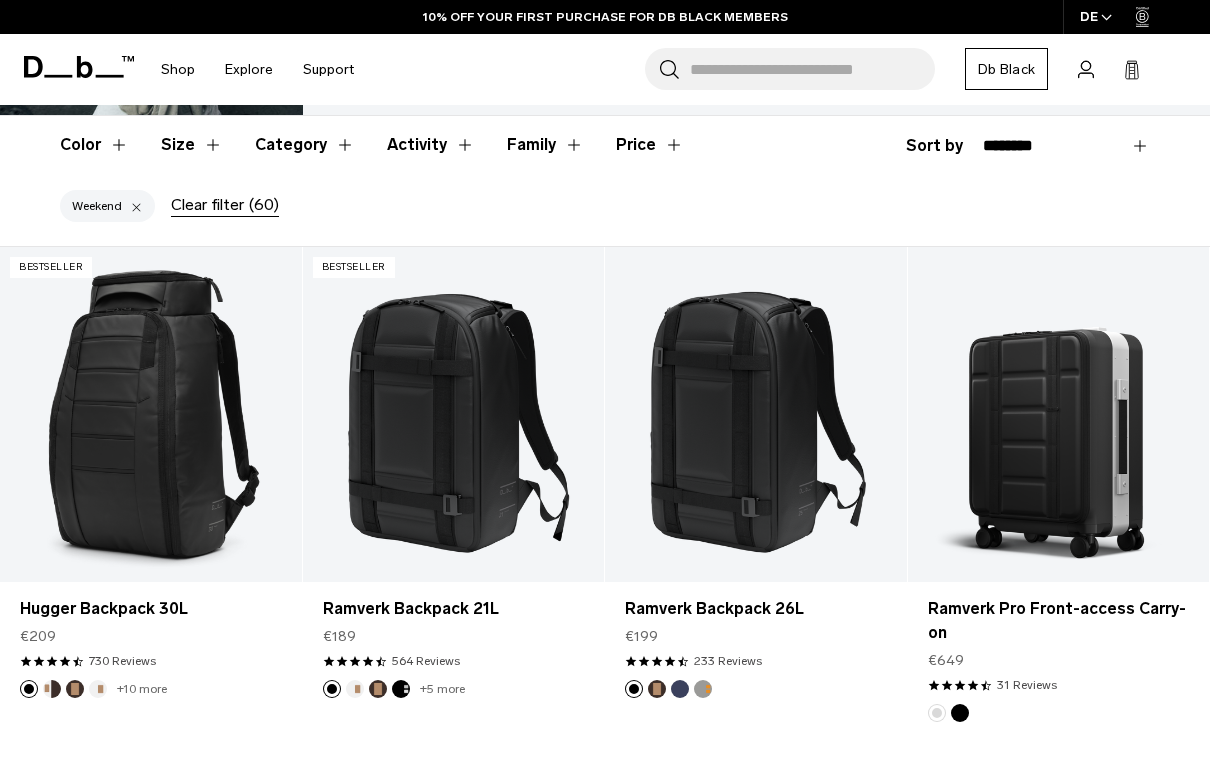 scroll, scrollTop: 426, scrollLeft: 0, axis: vertical 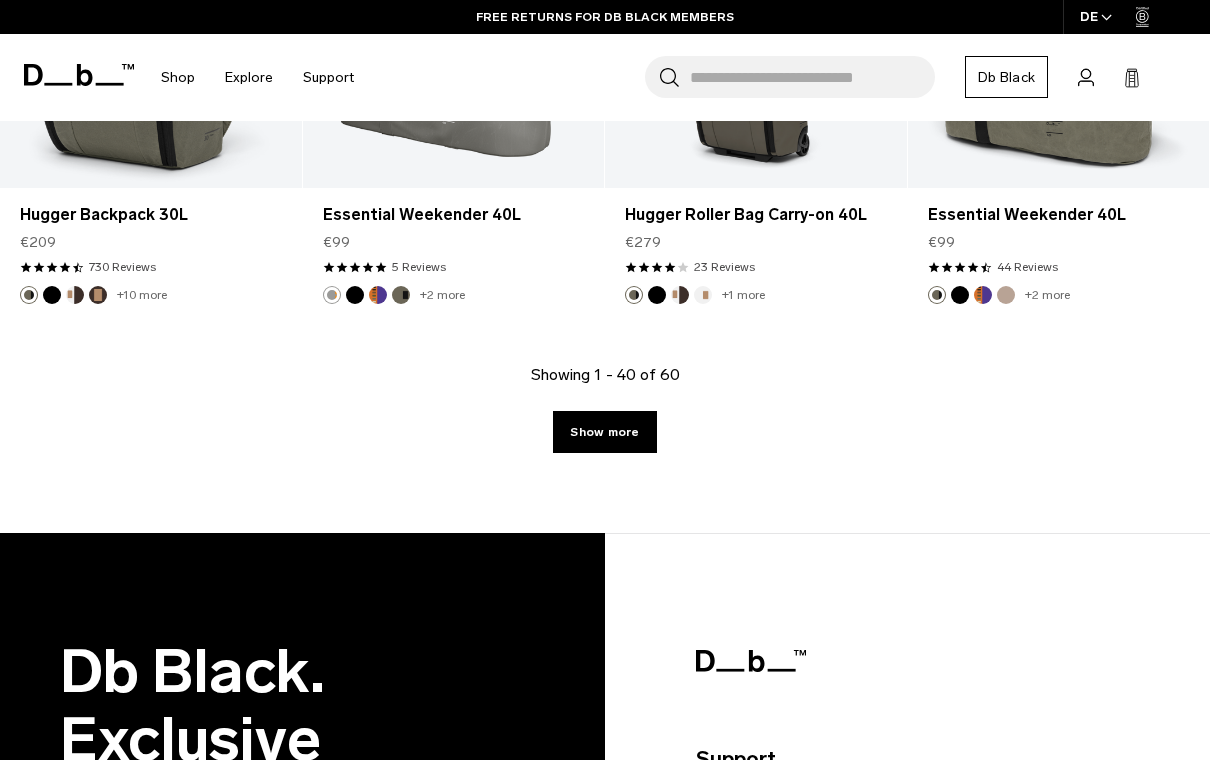 click on "Show more" at bounding box center (604, 432) 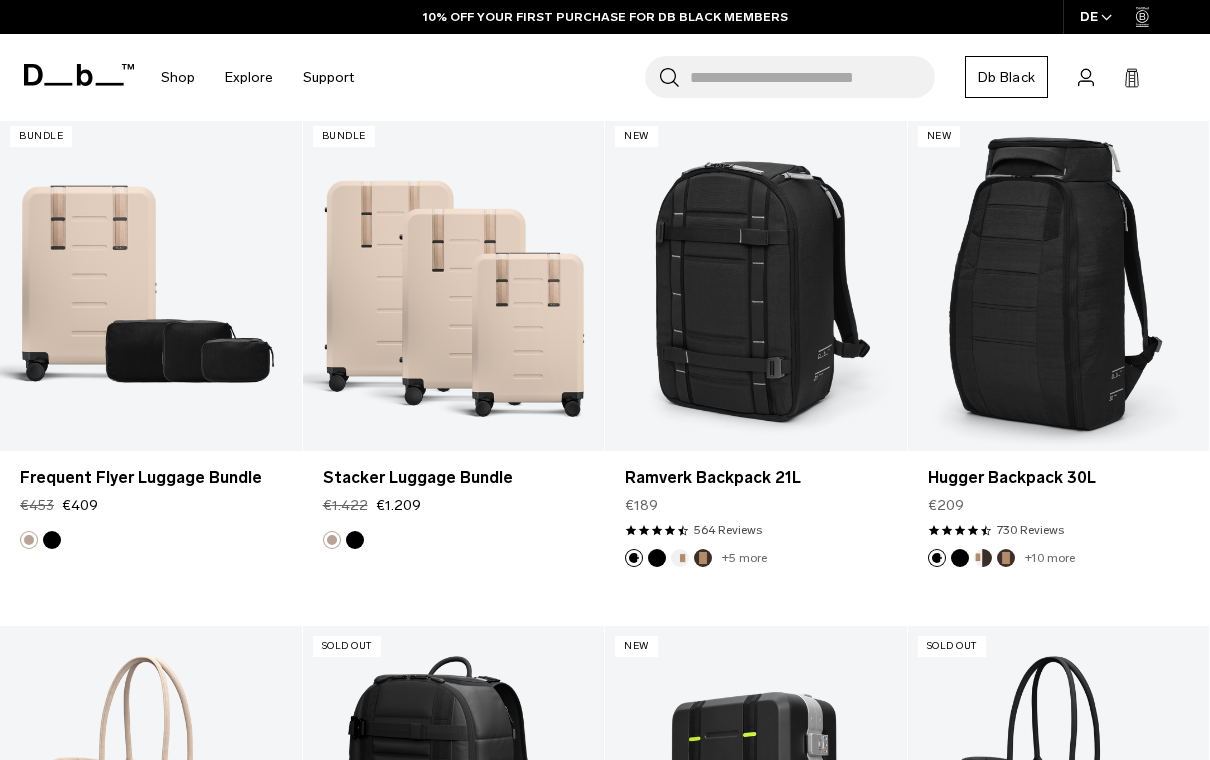 scroll, scrollTop: 6584, scrollLeft: 0, axis: vertical 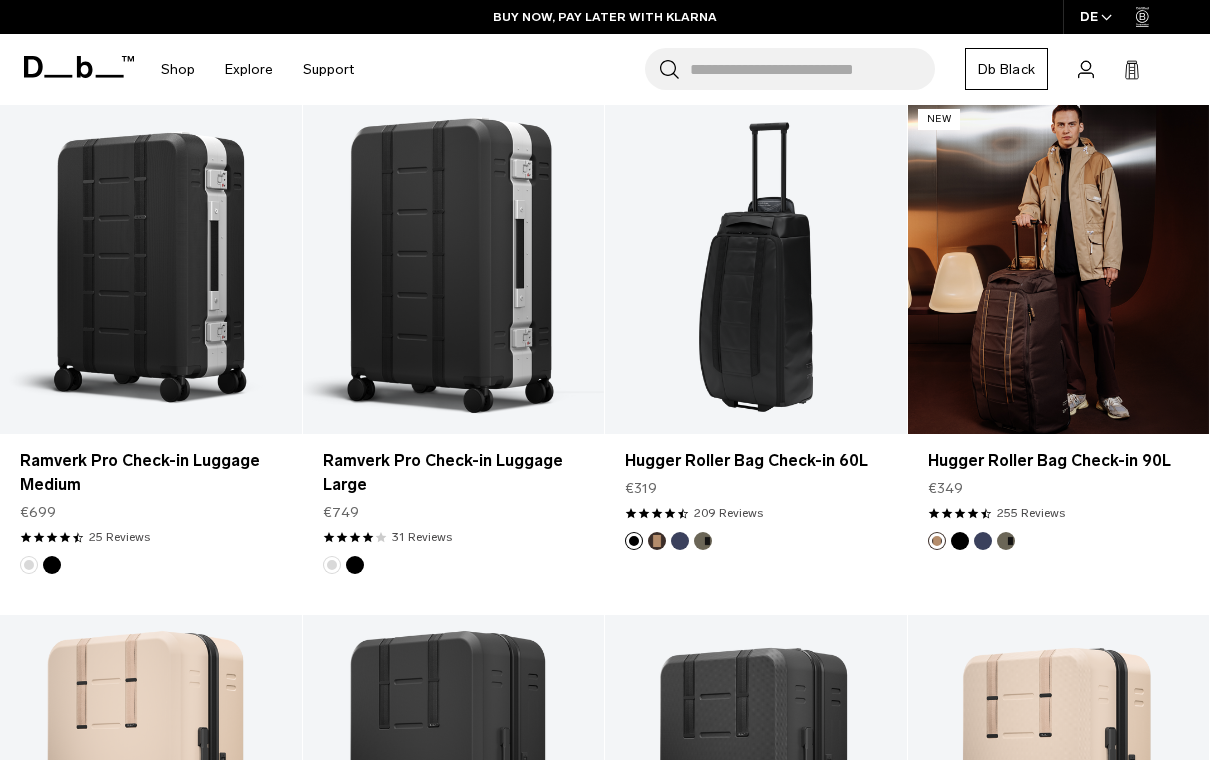click at bounding box center [1059, 266] 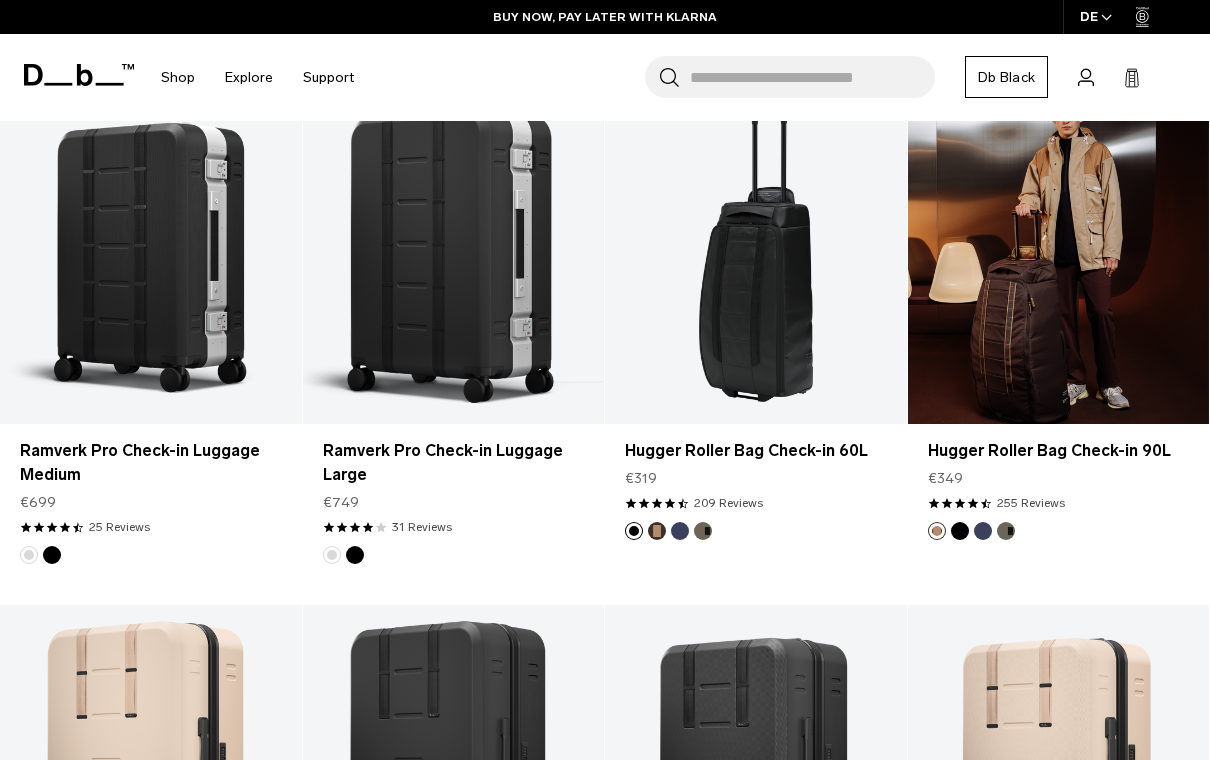scroll, scrollTop: 480, scrollLeft: 0, axis: vertical 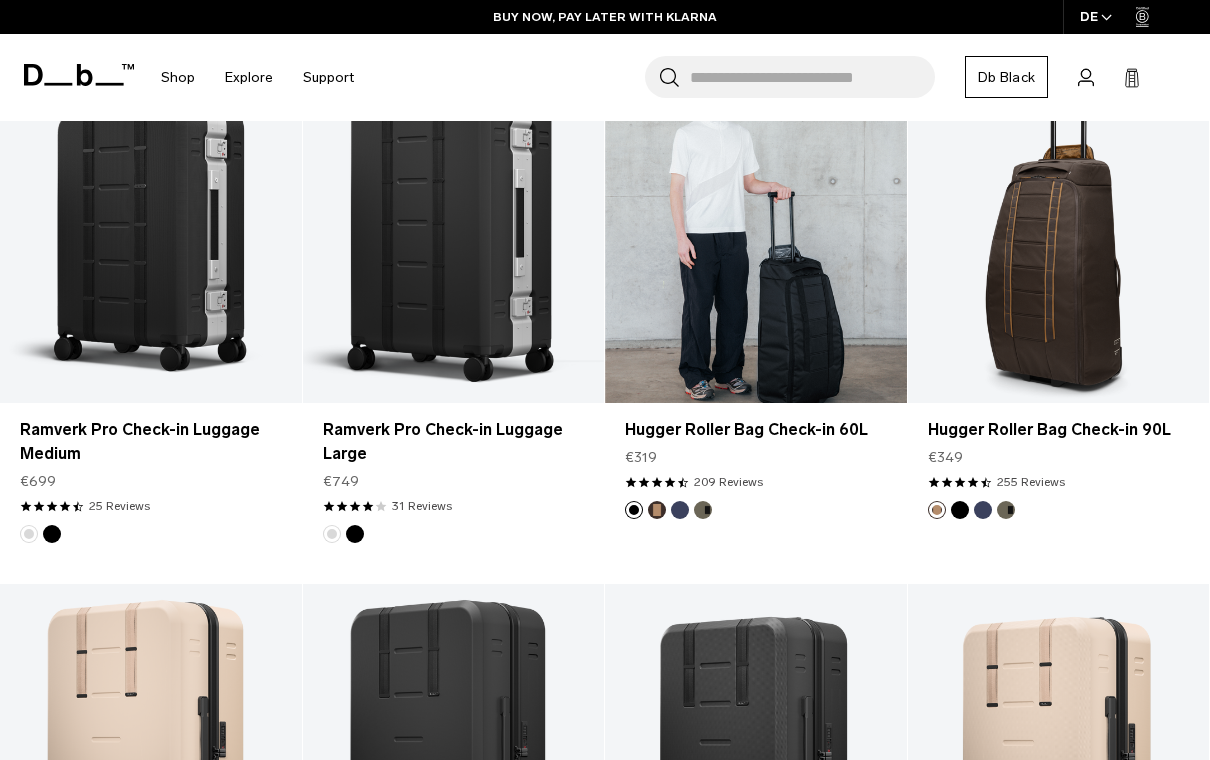 click at bounding box center [756, 235] 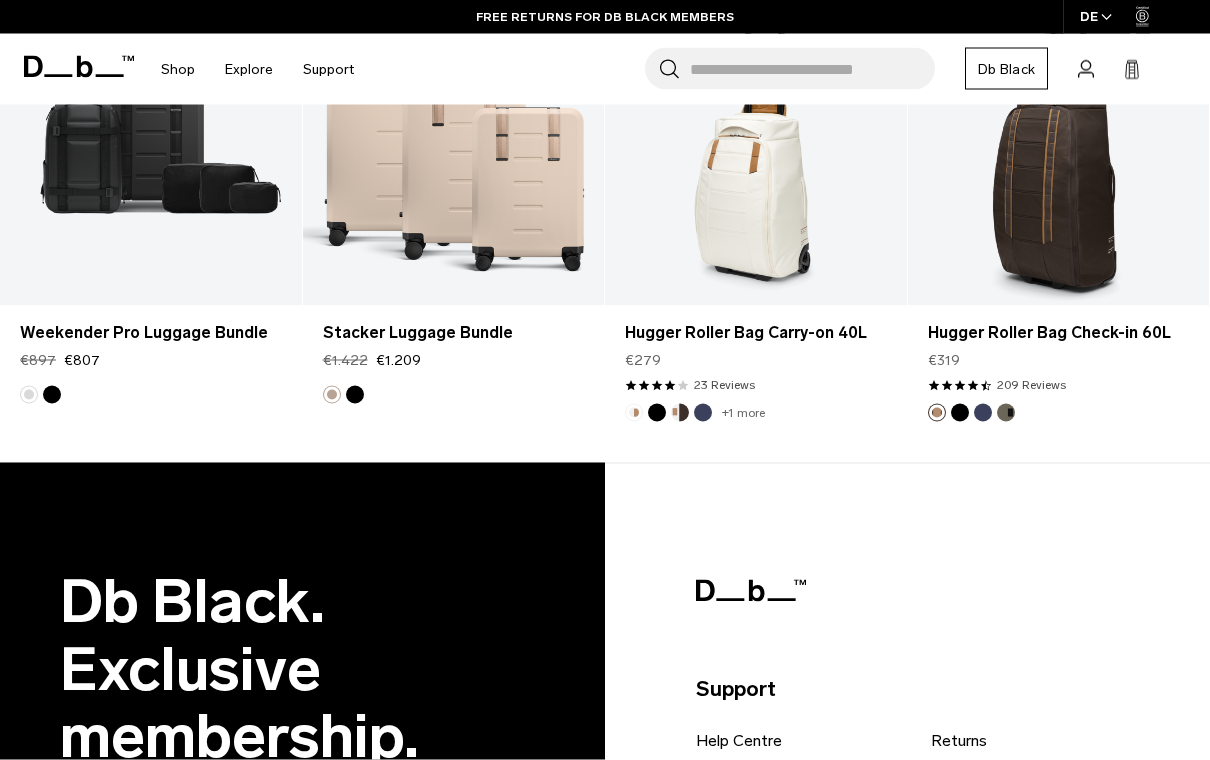 scroll, scrollTop: 3690, scrollLeft: 0, axis: vertical 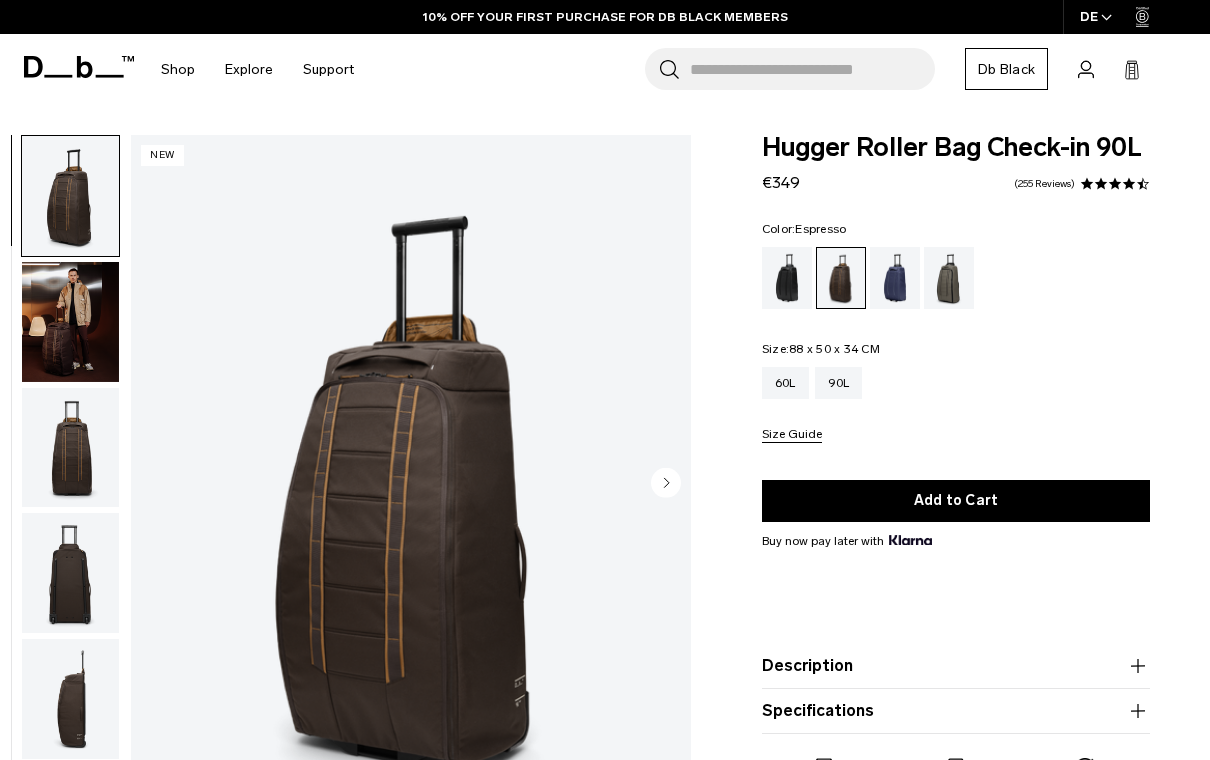 click at bounding box center [70, 322] 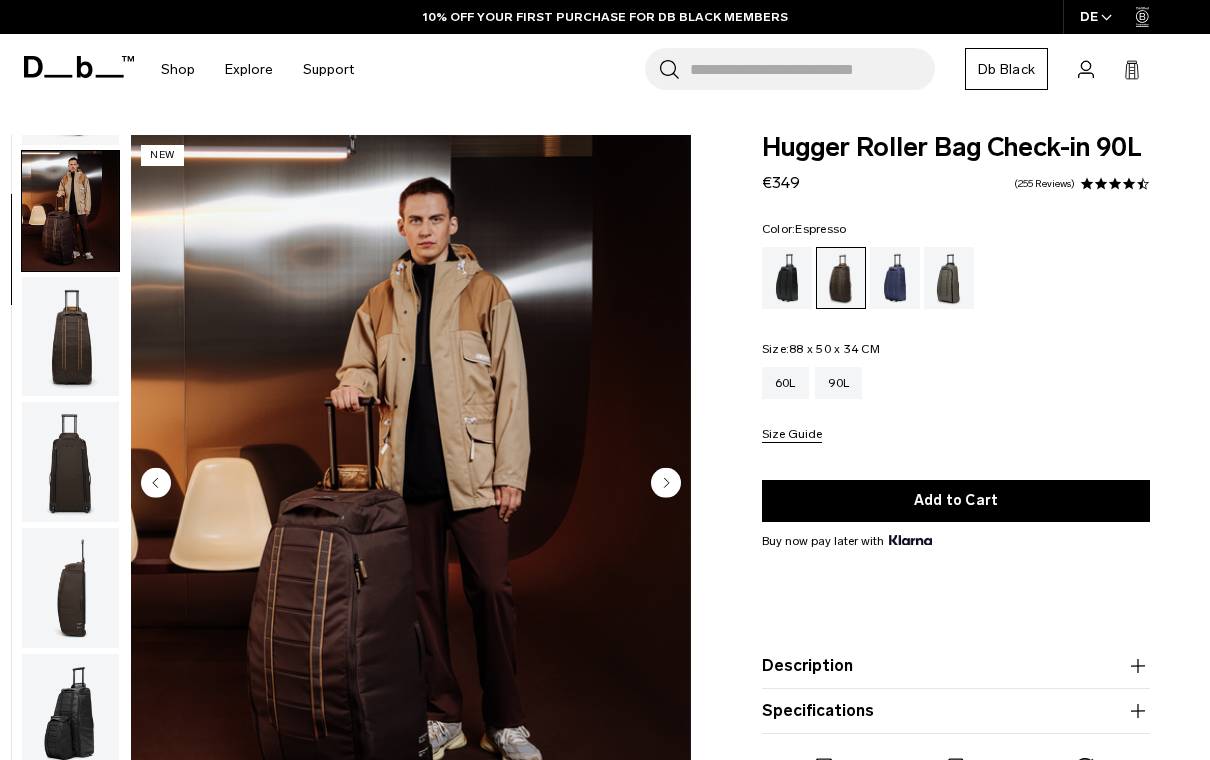 scroll, scrollTop: 127, scrollLeft: 0, axis: vertical 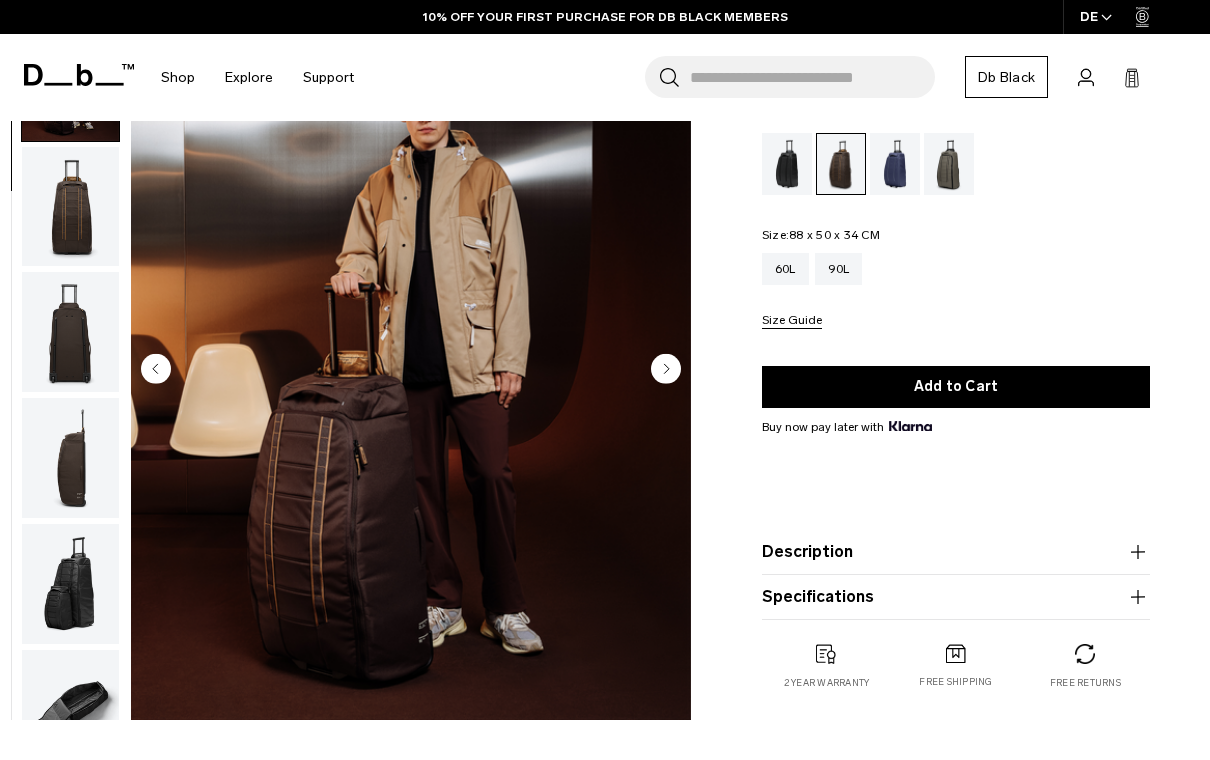 click 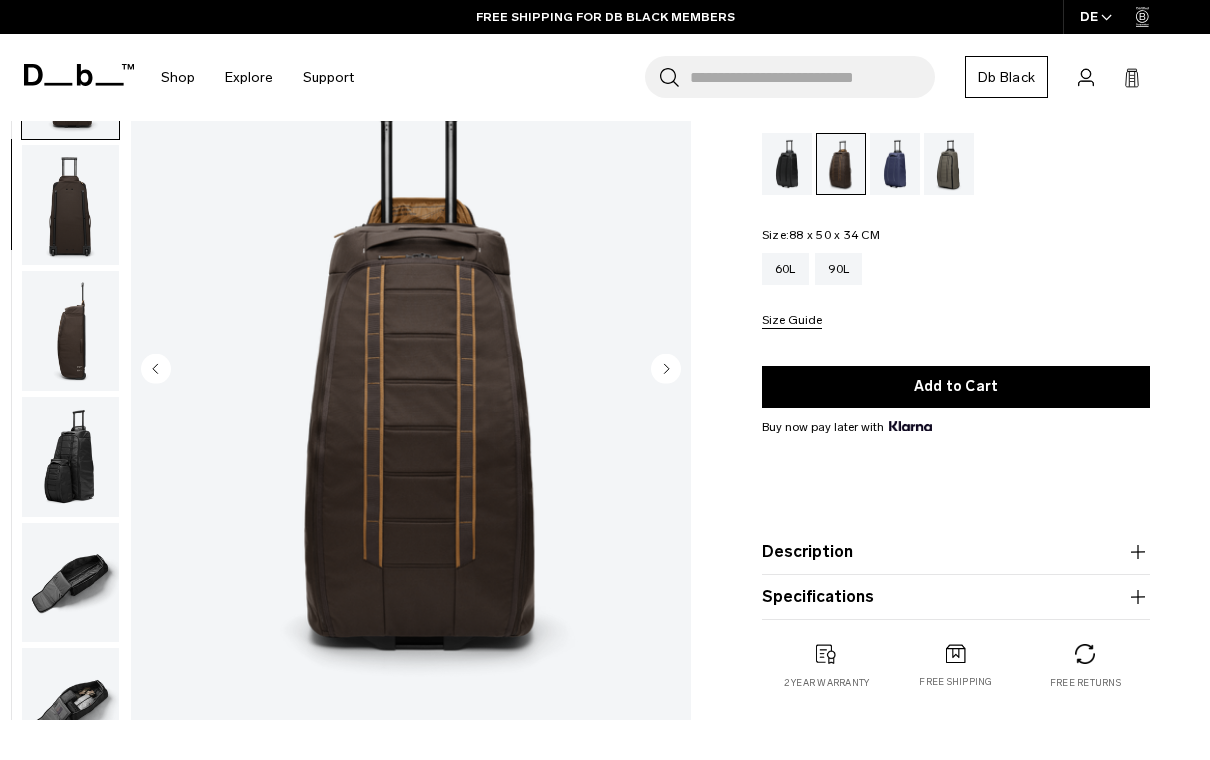 click 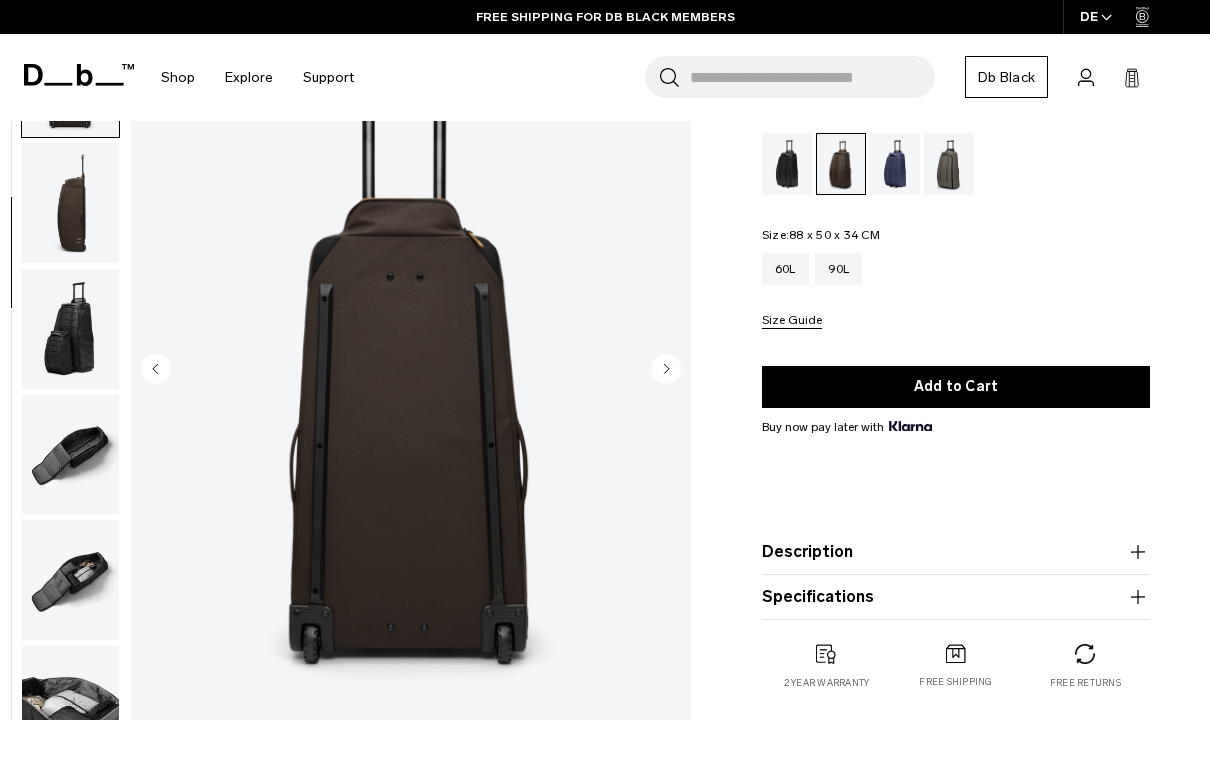 click 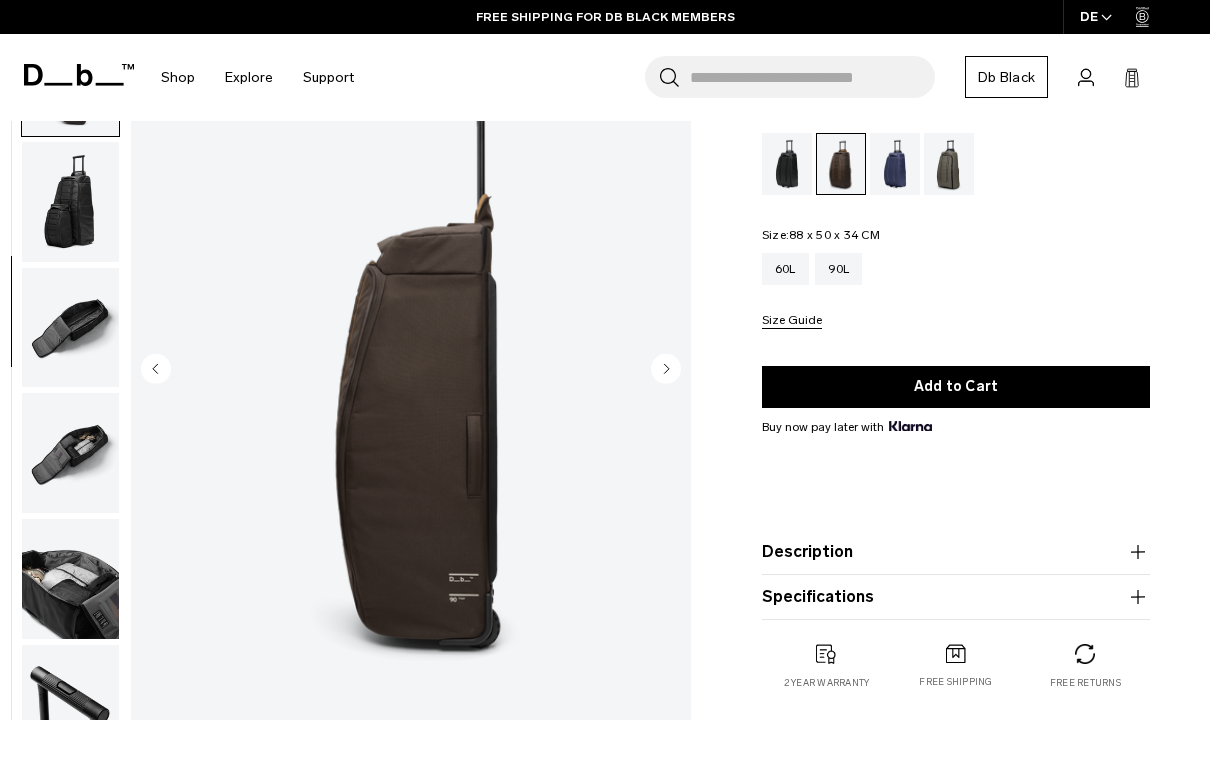 click 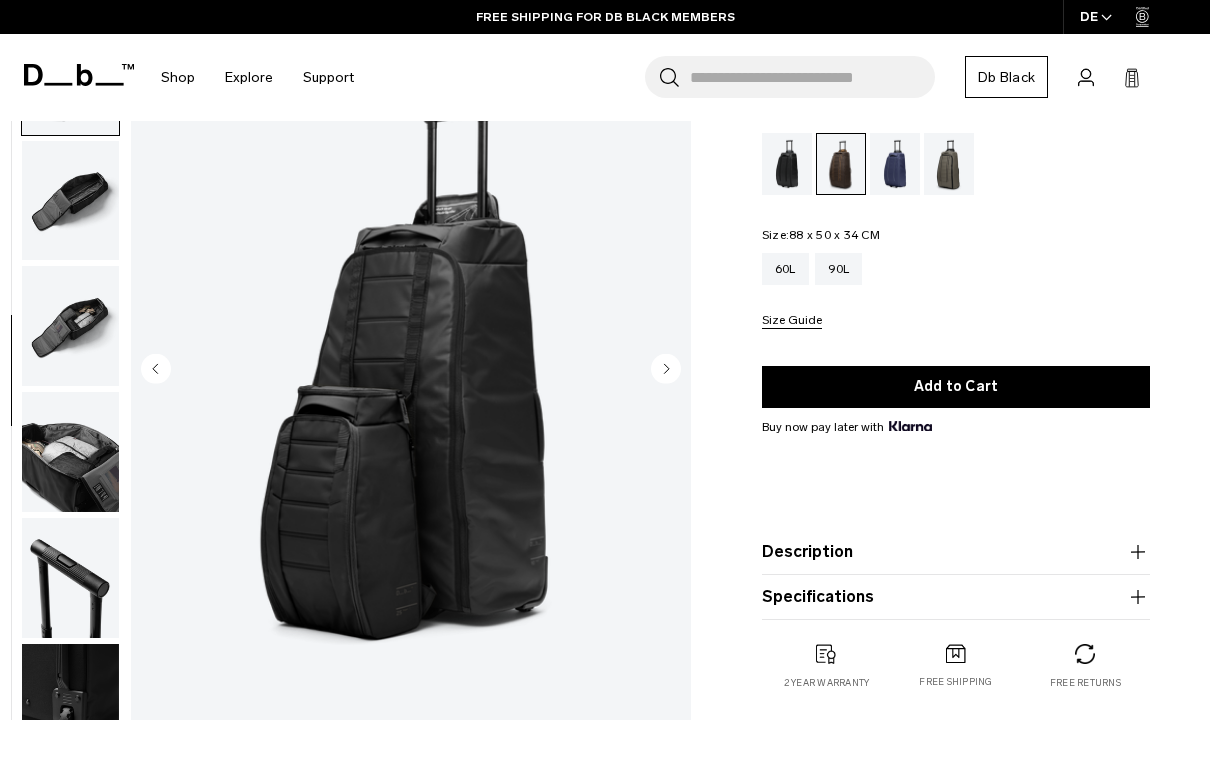 click 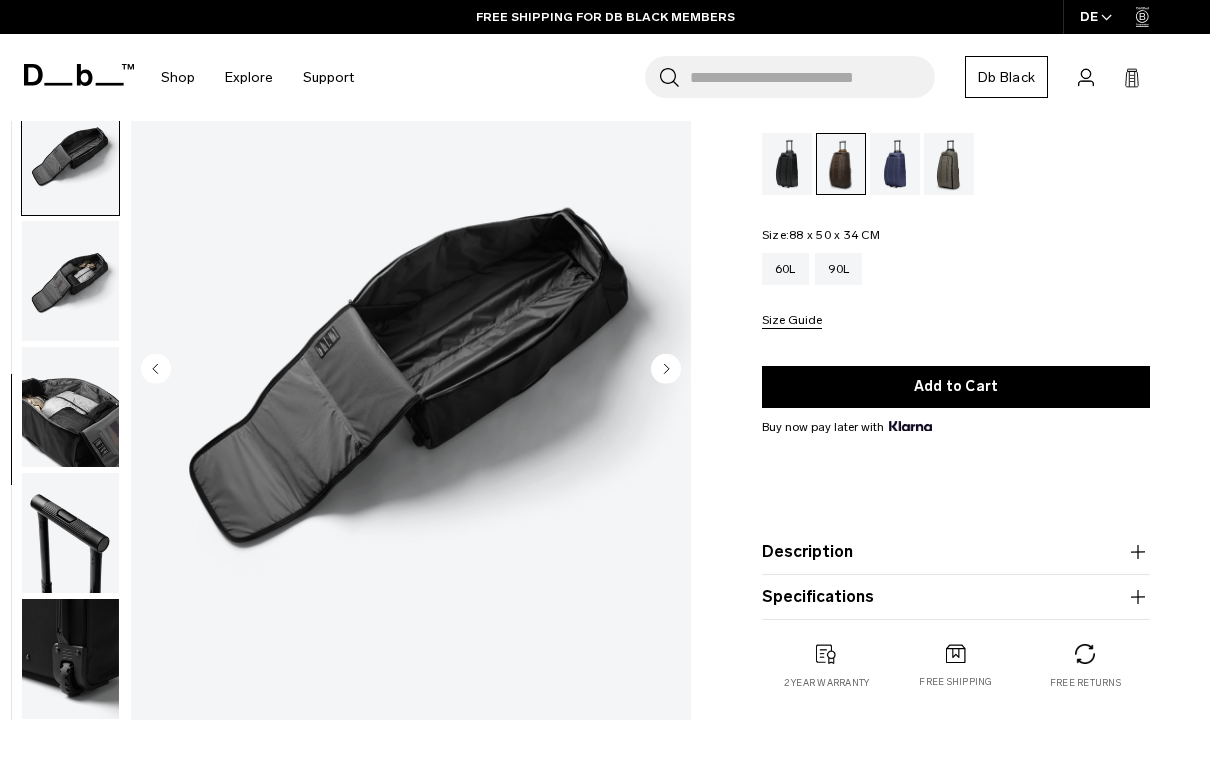 scroll, scrollTop: 697, scrollLeft: 0, axis: vertical 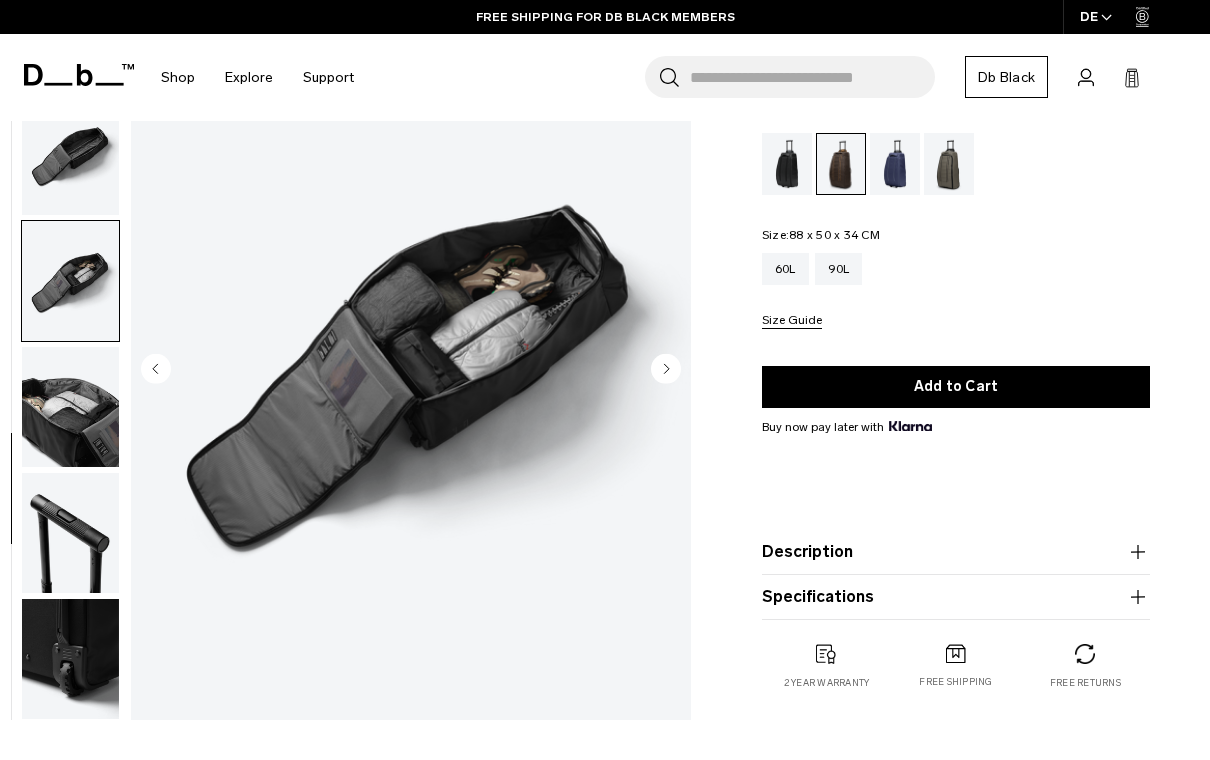 click 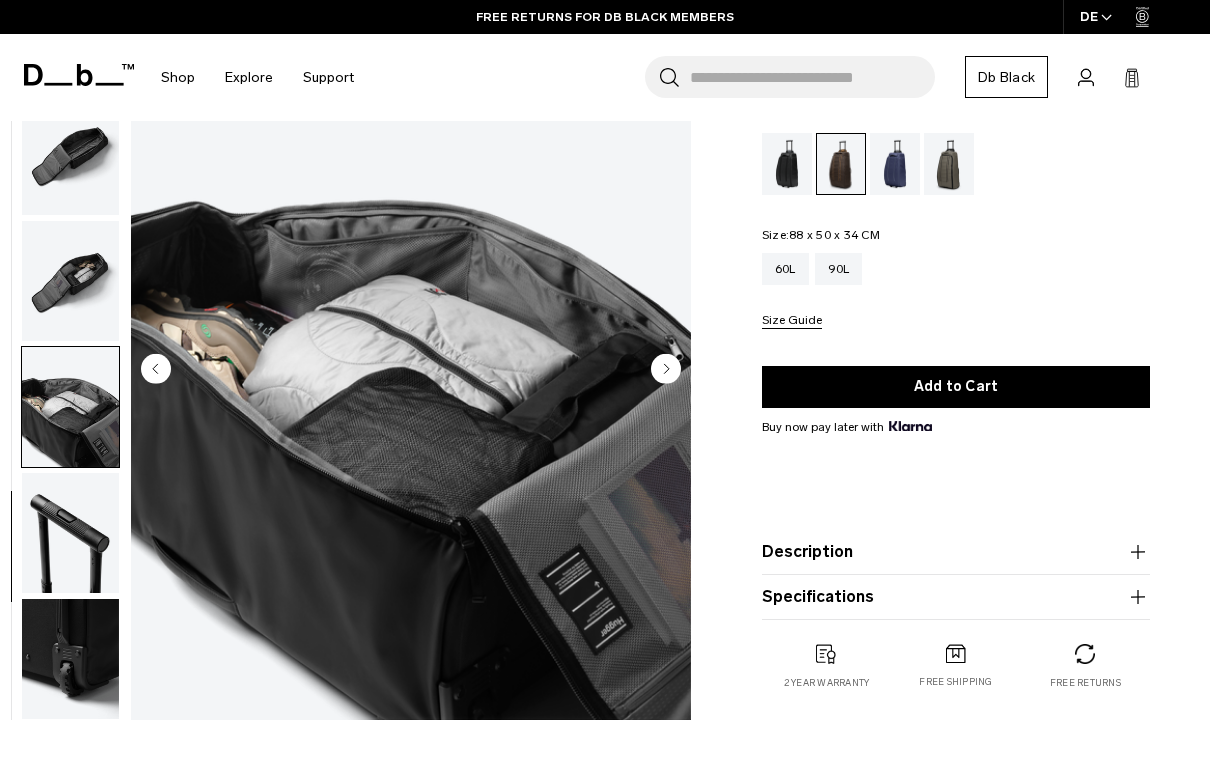 click 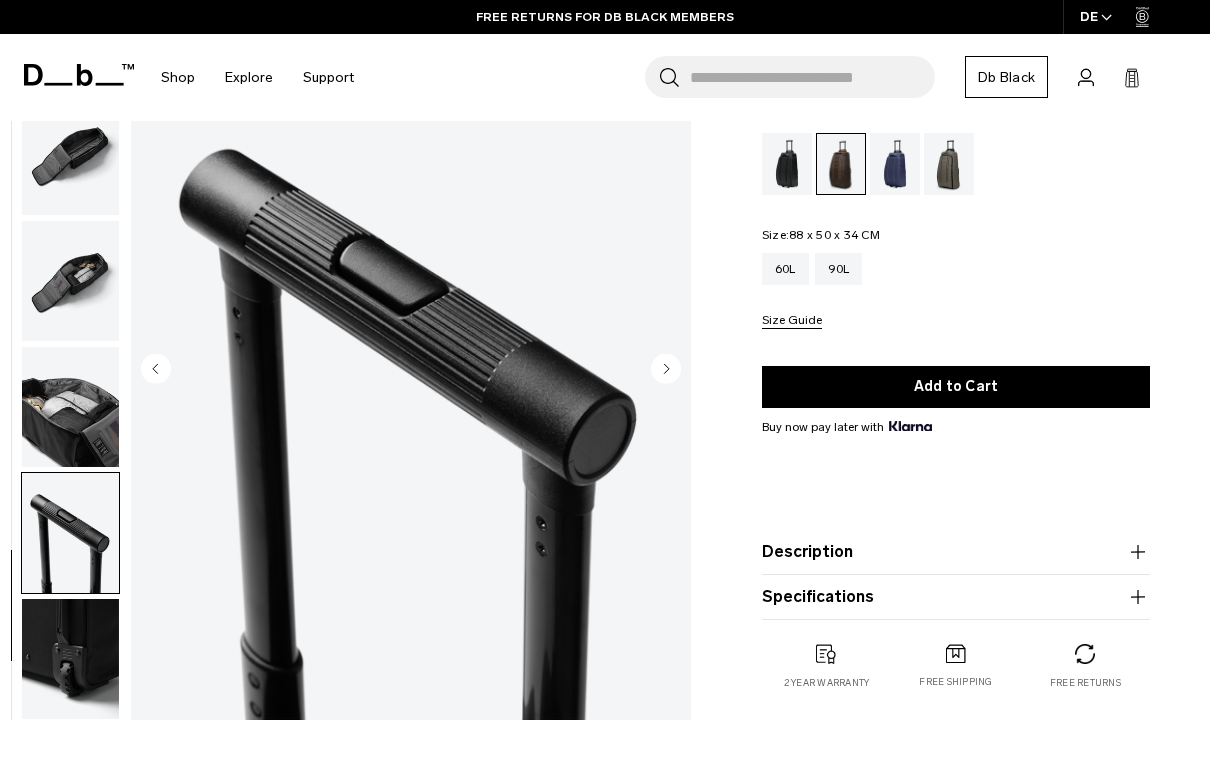 click 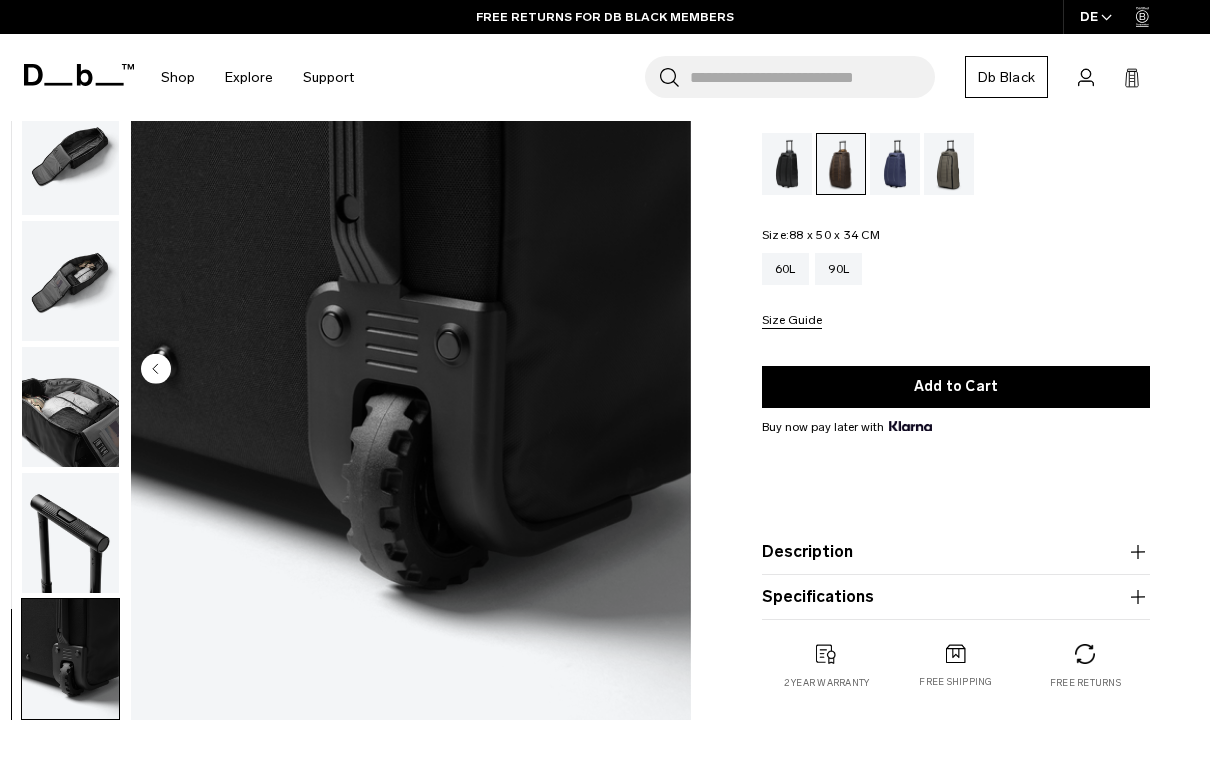 click at bounding box center (411, 370) 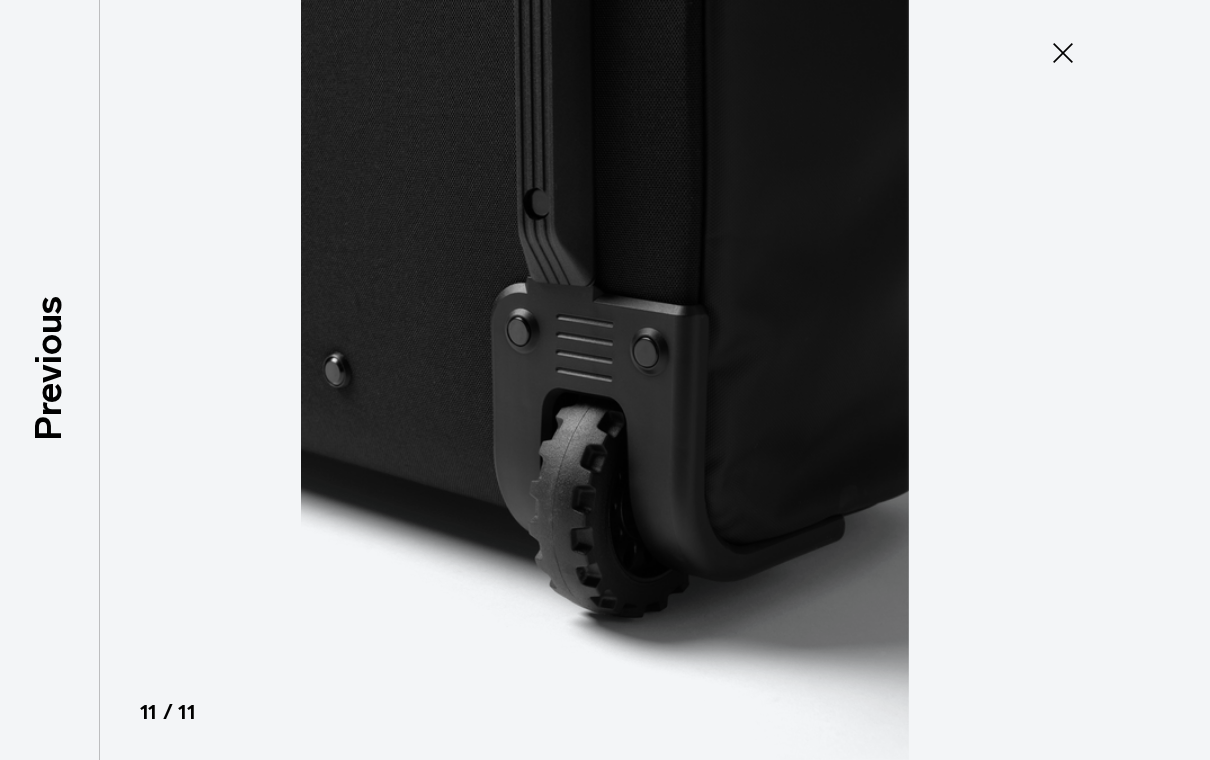 click at bounding box center [605, 380] 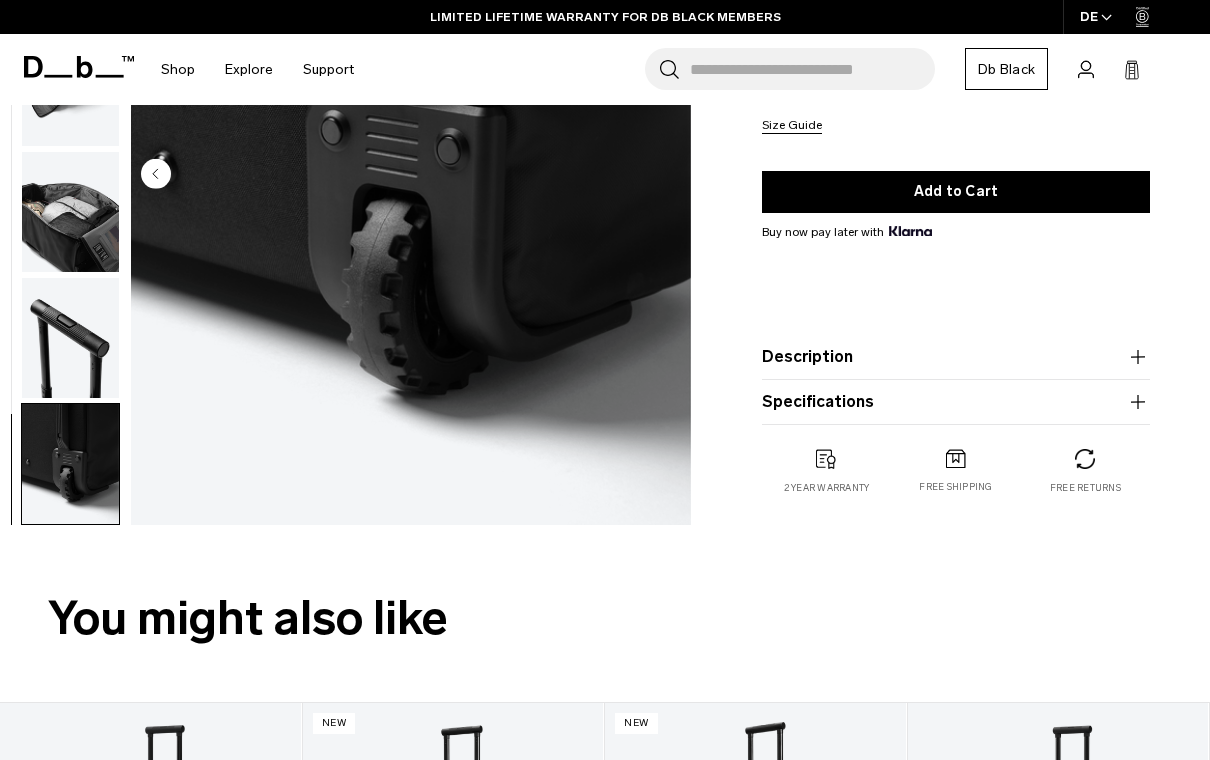 scroll, scrollTop: 306, scrollLeft: 0, axis: vertical 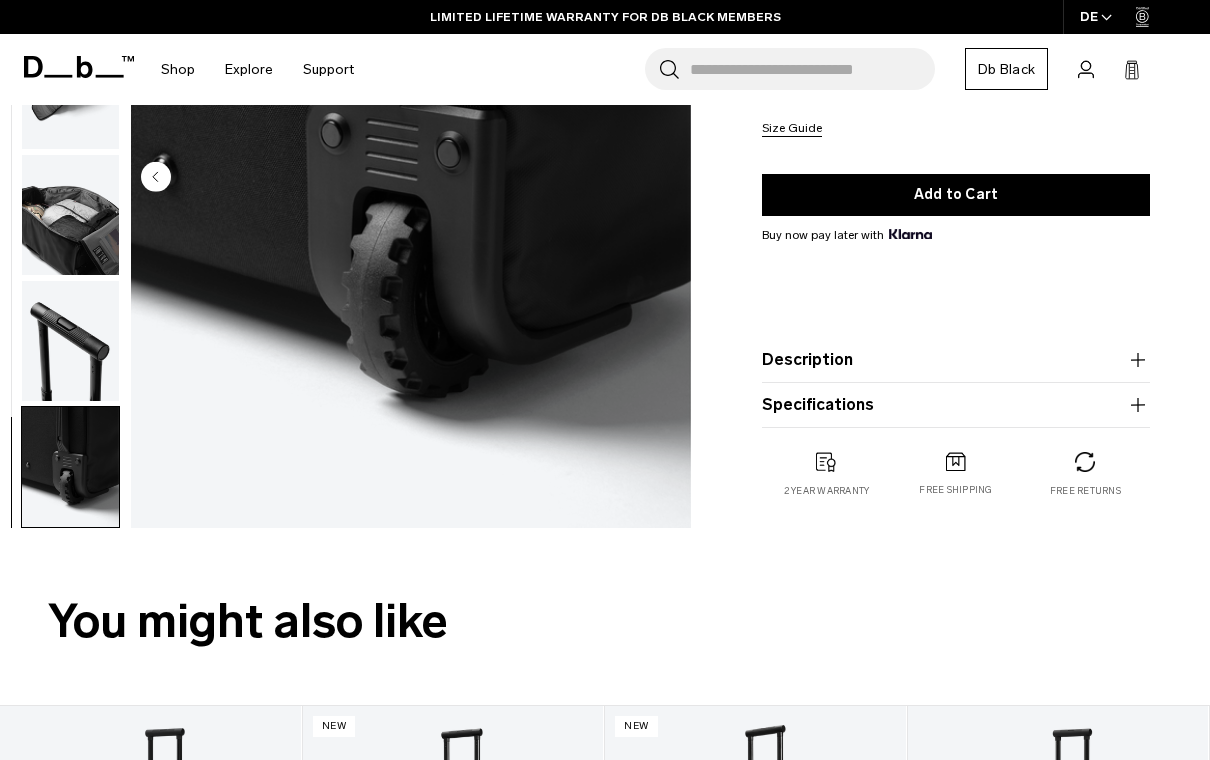 click 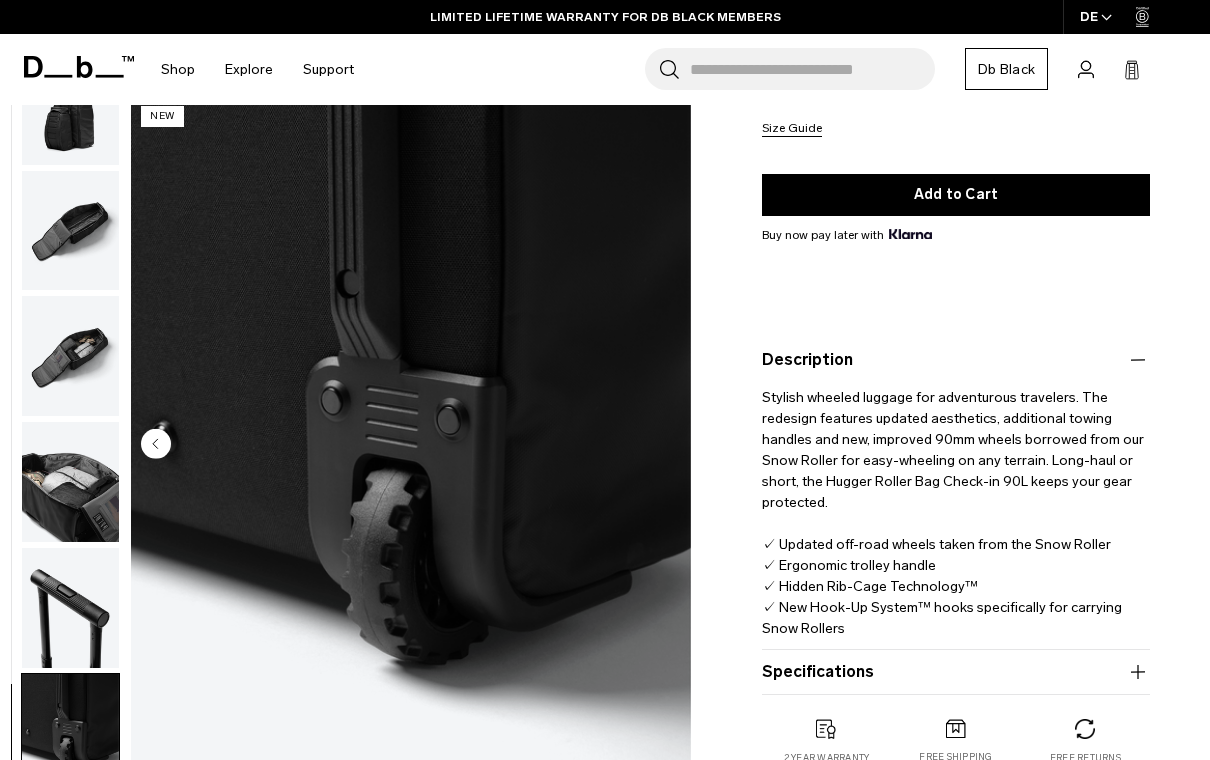click 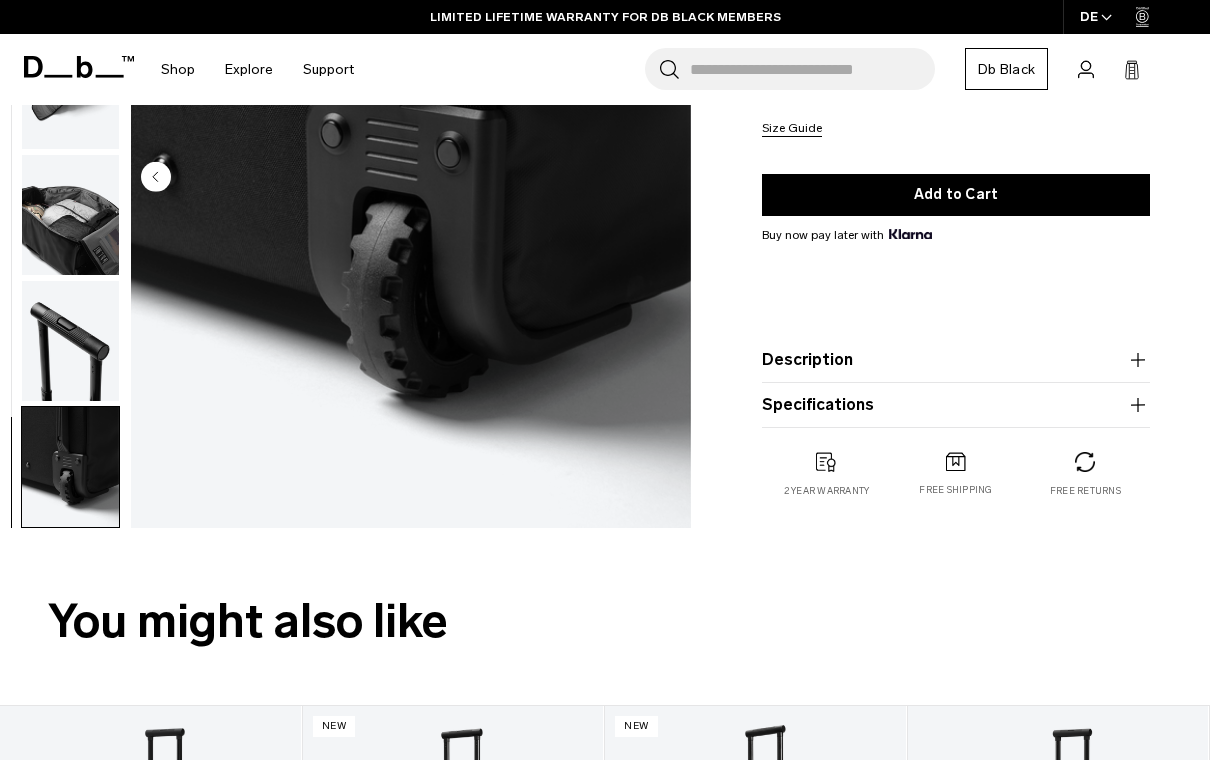 click 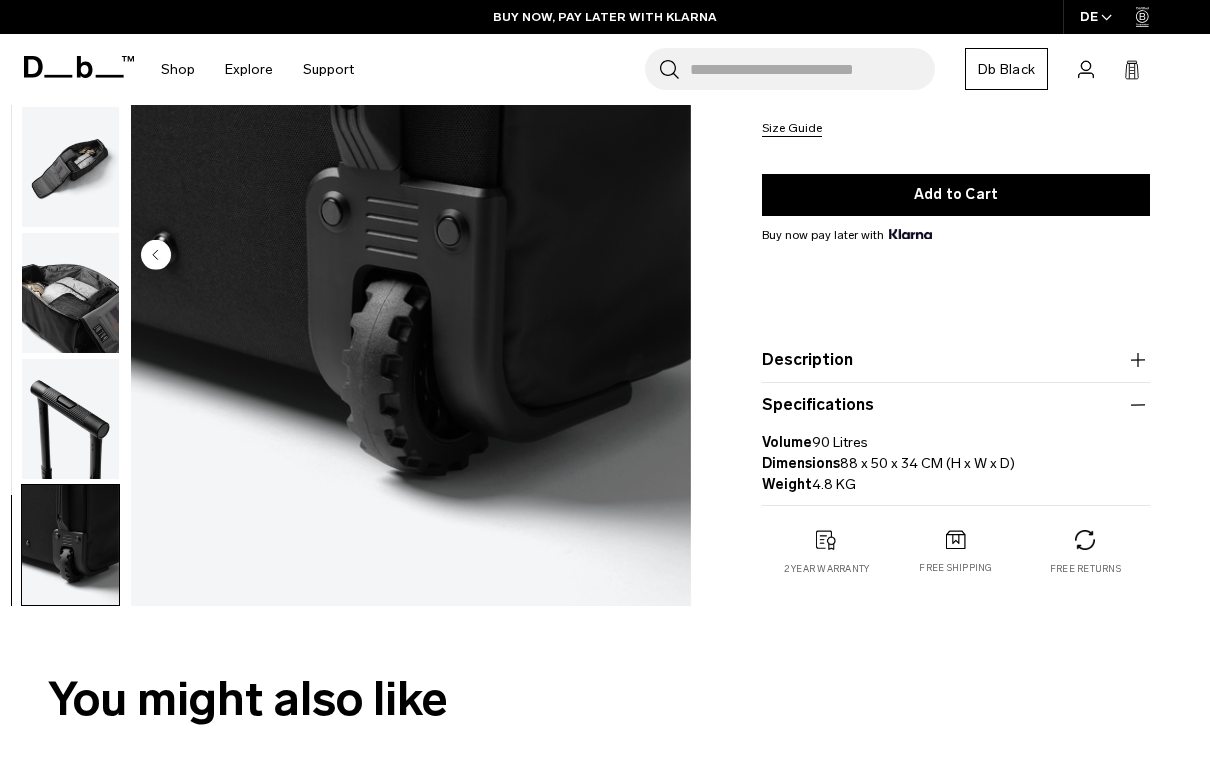 click 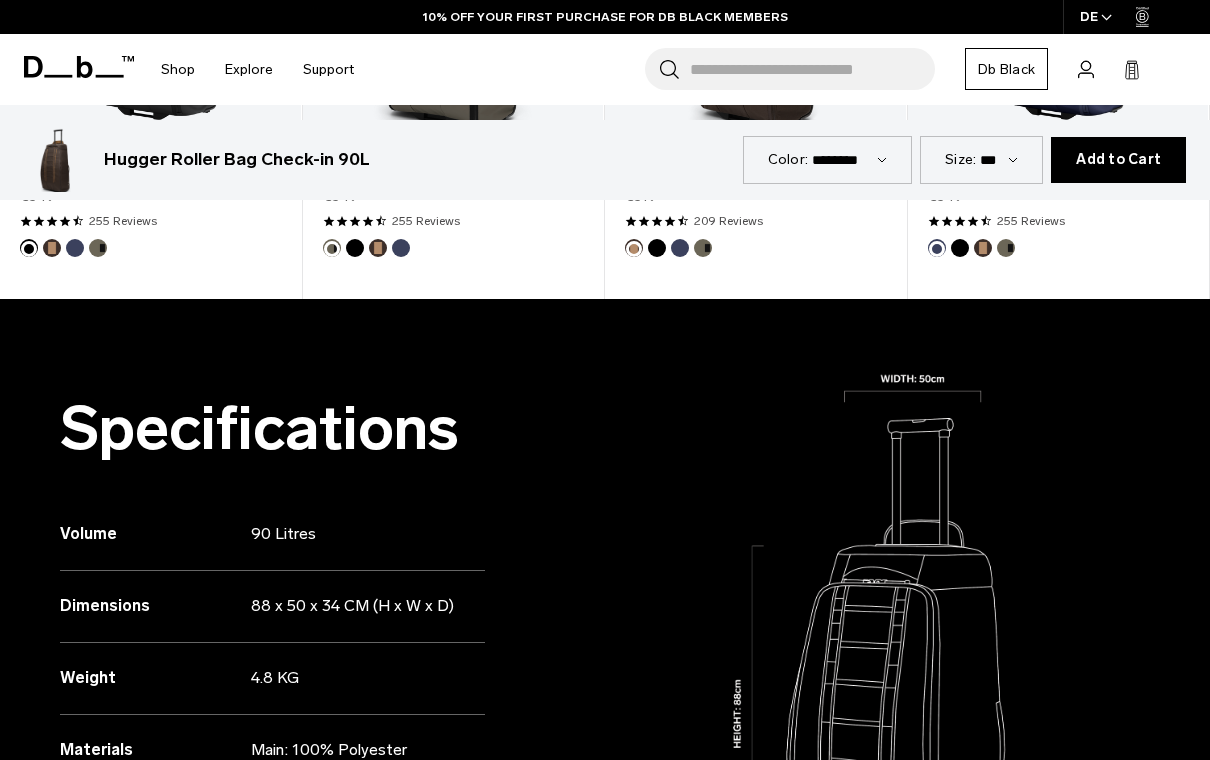 scroll, scrollTop: 1195, scrollLeft: 0, axis: vertical 